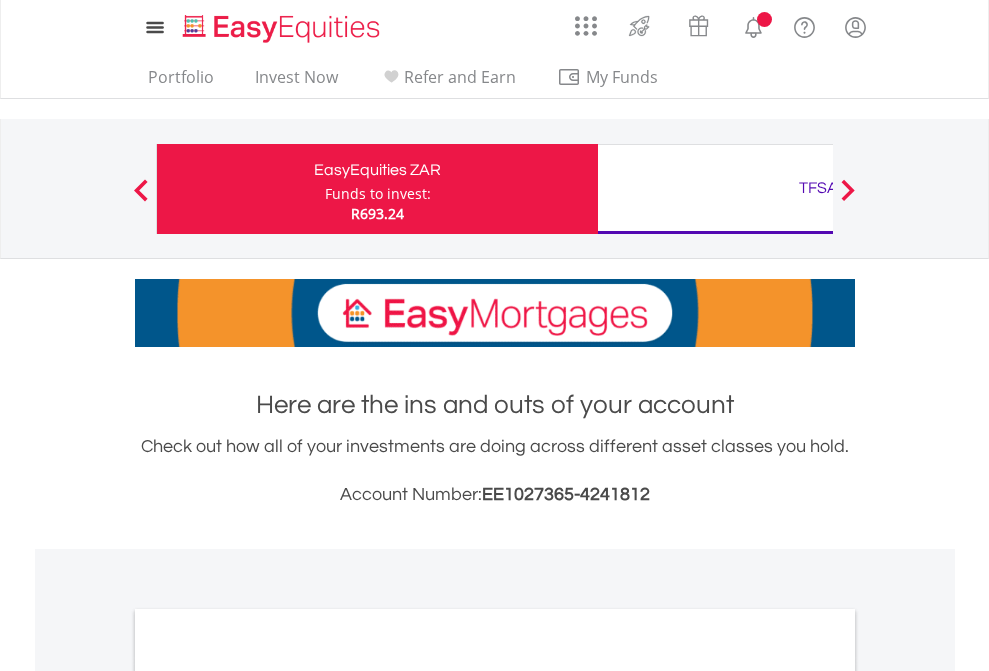 scroll, scrollTop: 0, scrollLeft: 0, axis: both 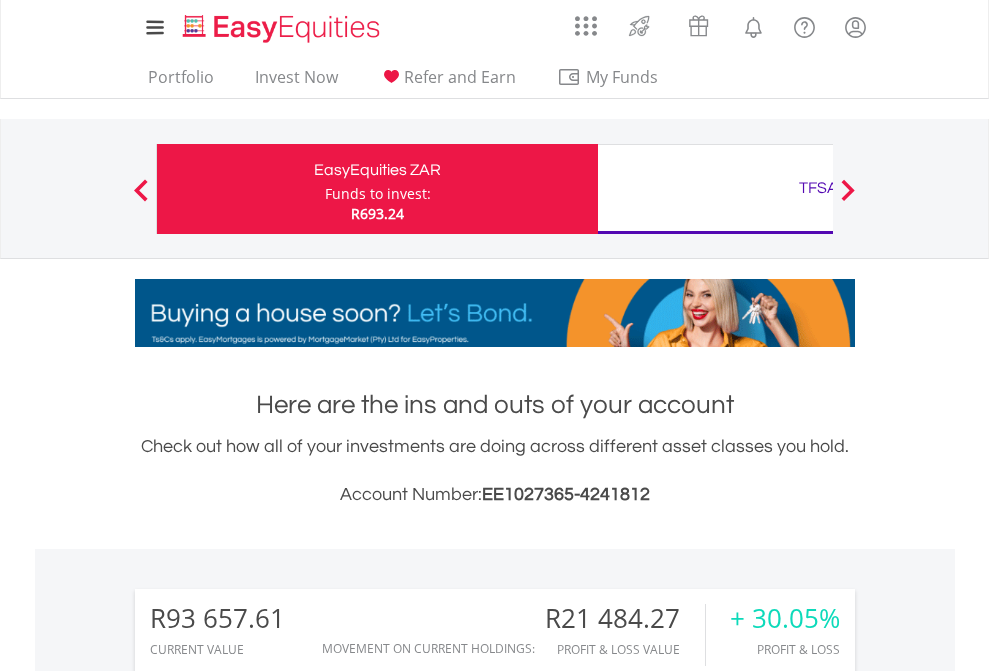 click on "Funds to invest:" at bounding box center [378, 194] 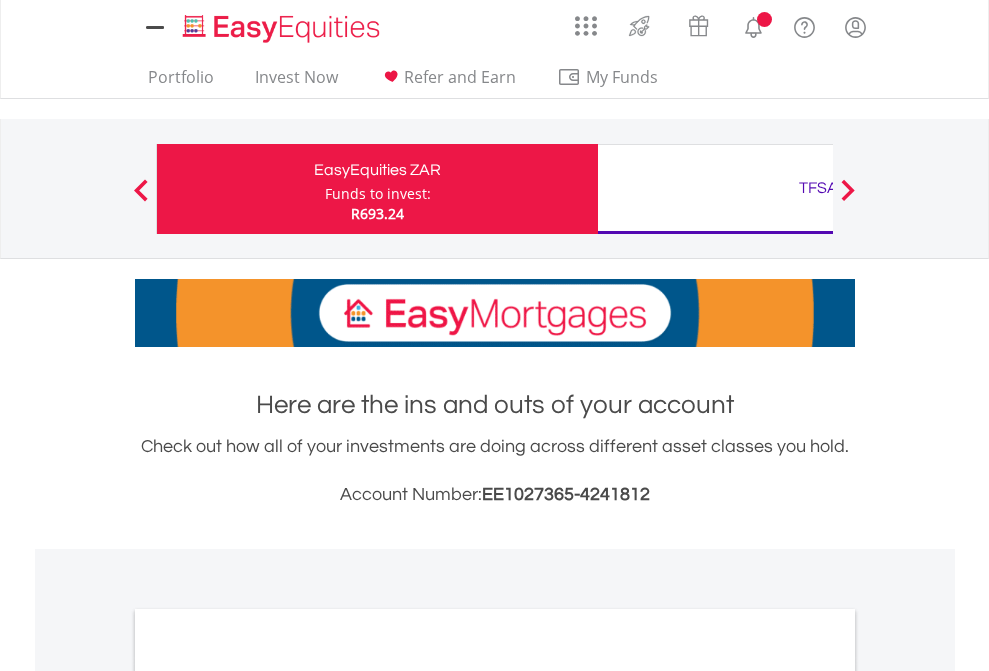 scroll, scrollTop: 0, scrollLeft: 0, axis: both 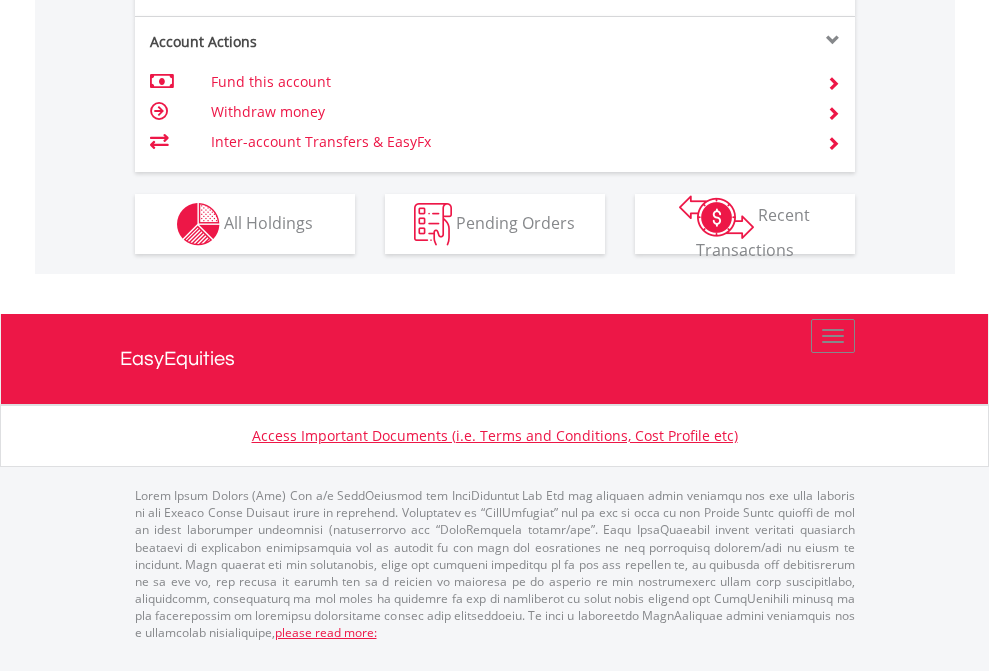 click on "Investment types" at bounding box center (706, -337) 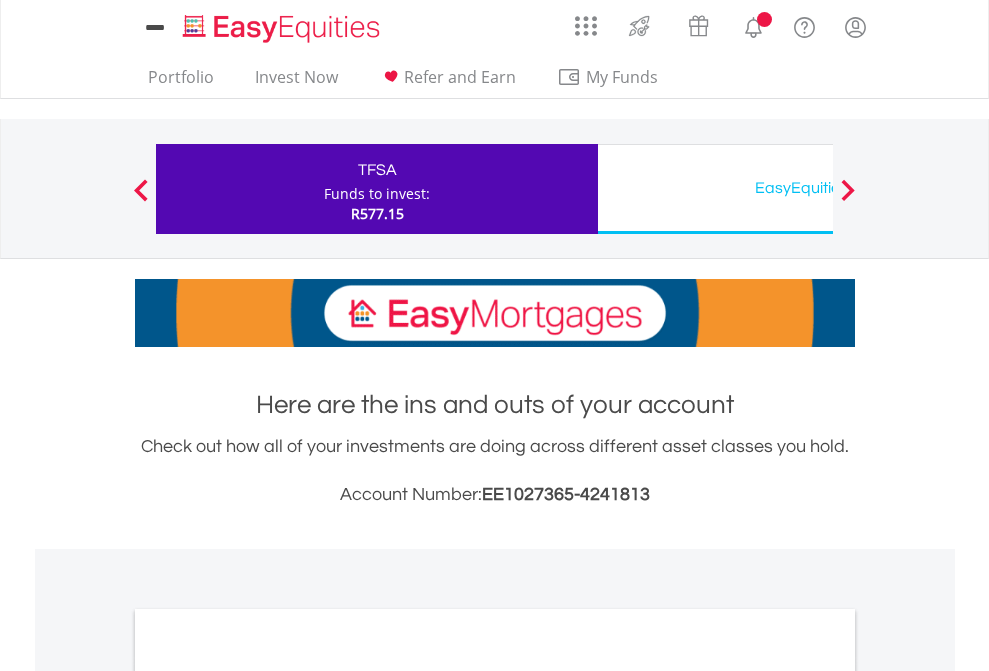 scroll, scrollTop: 0, scrollLeft: 0, axis: both 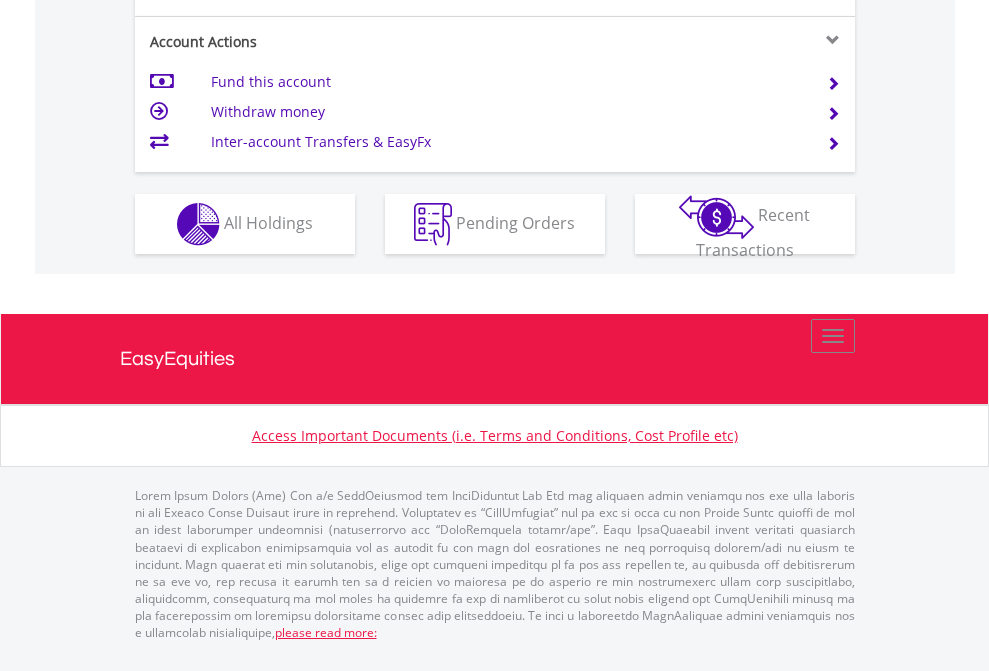 click on "Investment types" at bounding box center [706, -337] 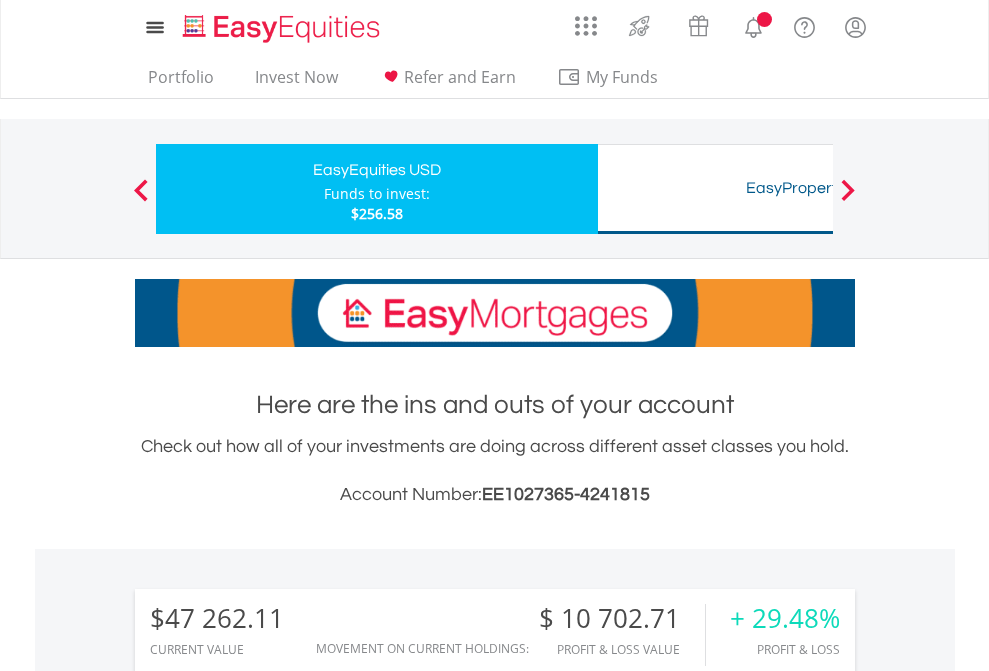 scroll, scrollTop: 0, scrollLeft: 0, axis: both 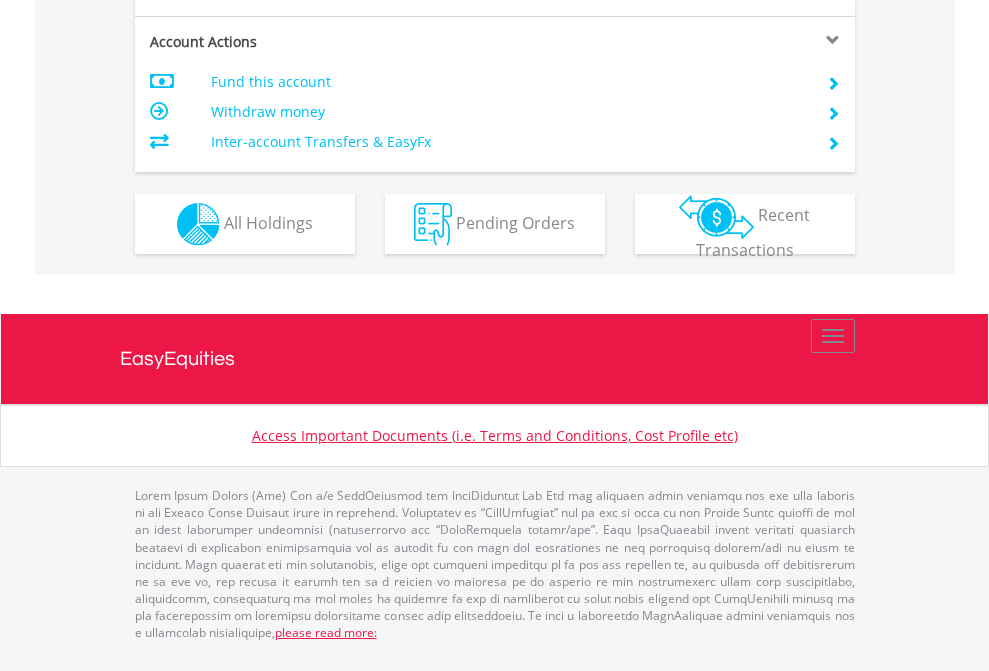 click on "Investment types" at bounding box center [706, -337] 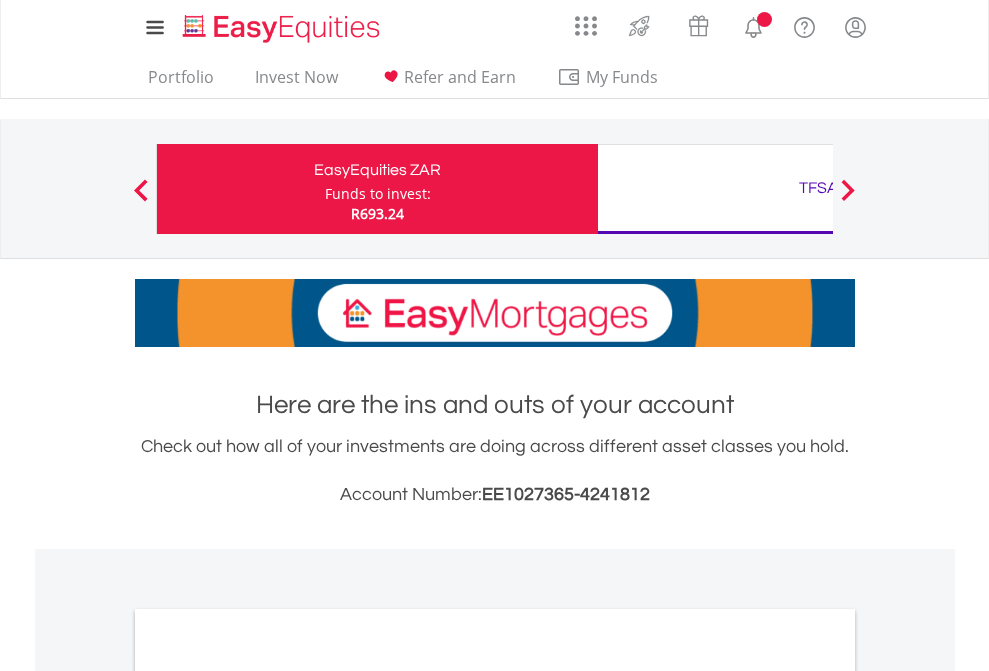 scroll, scrollTop: 0, scrollLeft: 0, axis: both 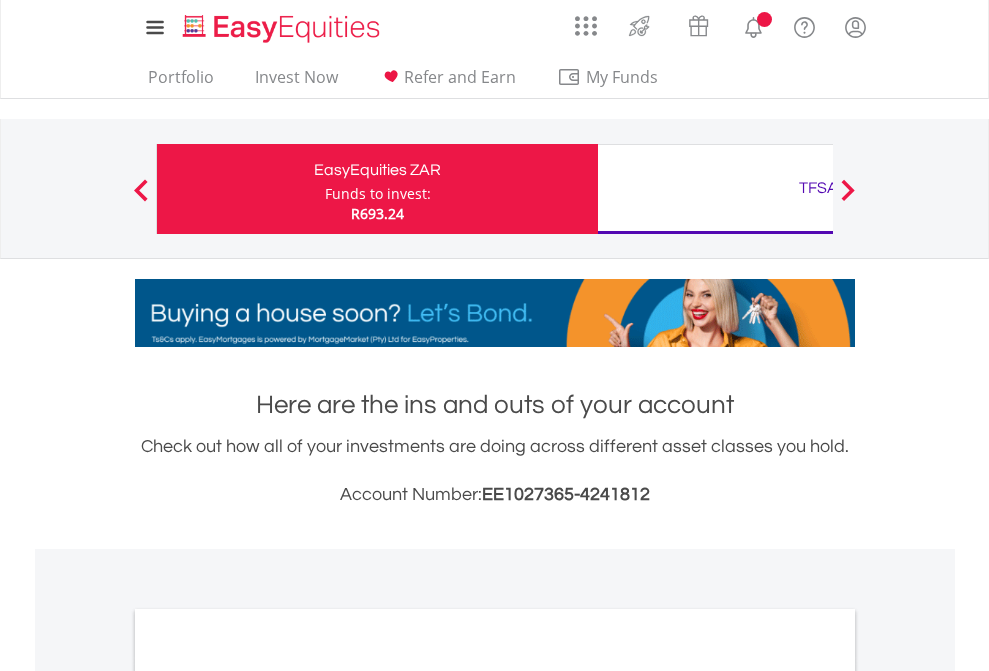 click on "All Holdings" at bounding box center (268, 1096) 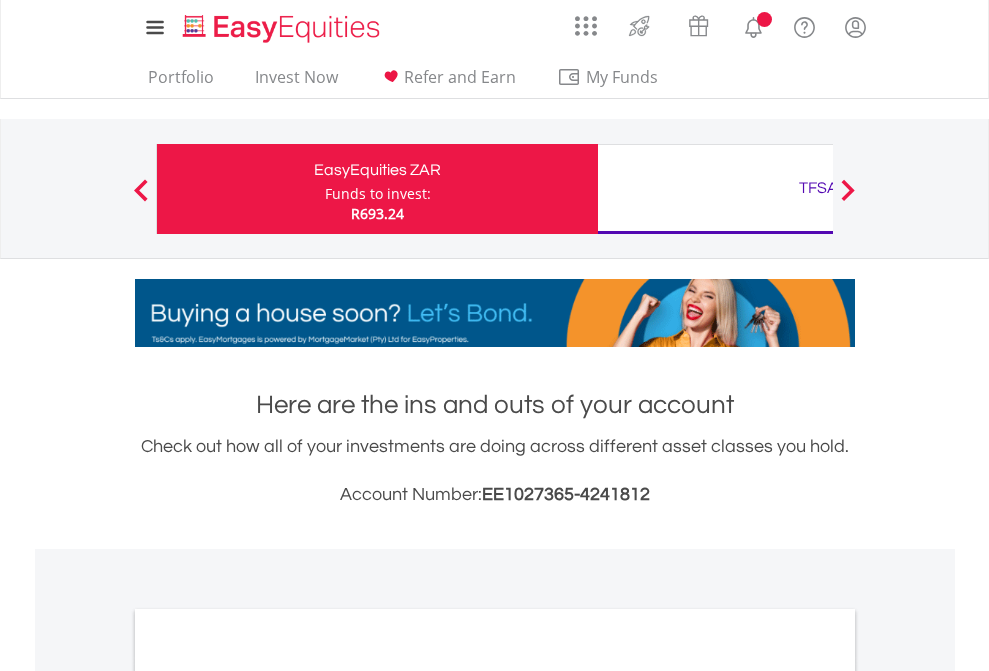 scroll, scrollTop: 1202, scrollLeft: 0, axis: vertical 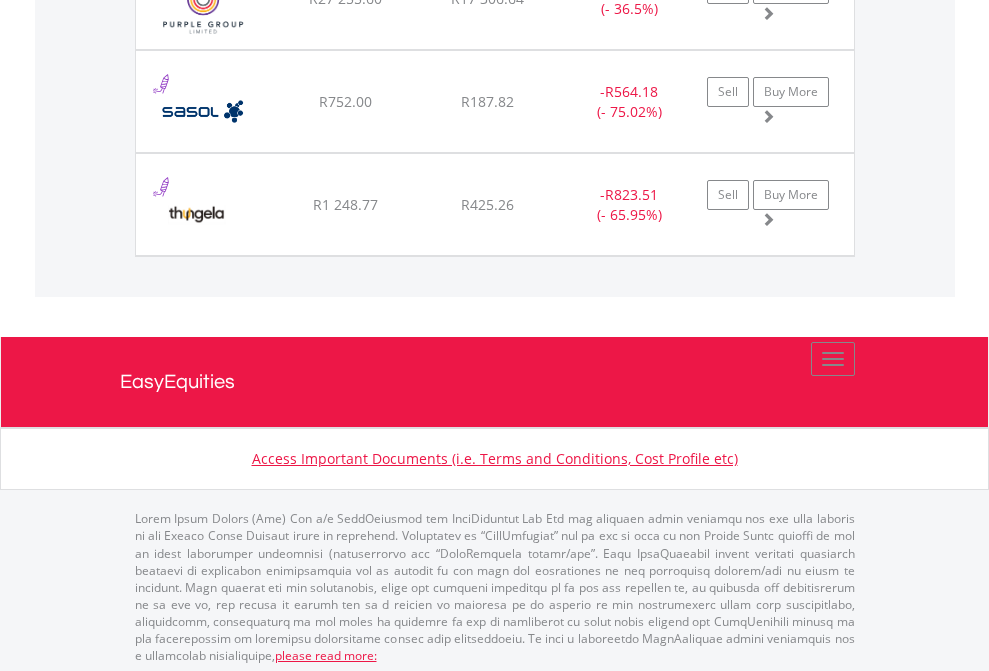 click on "TFSA" at bounding box center (818, -2156) 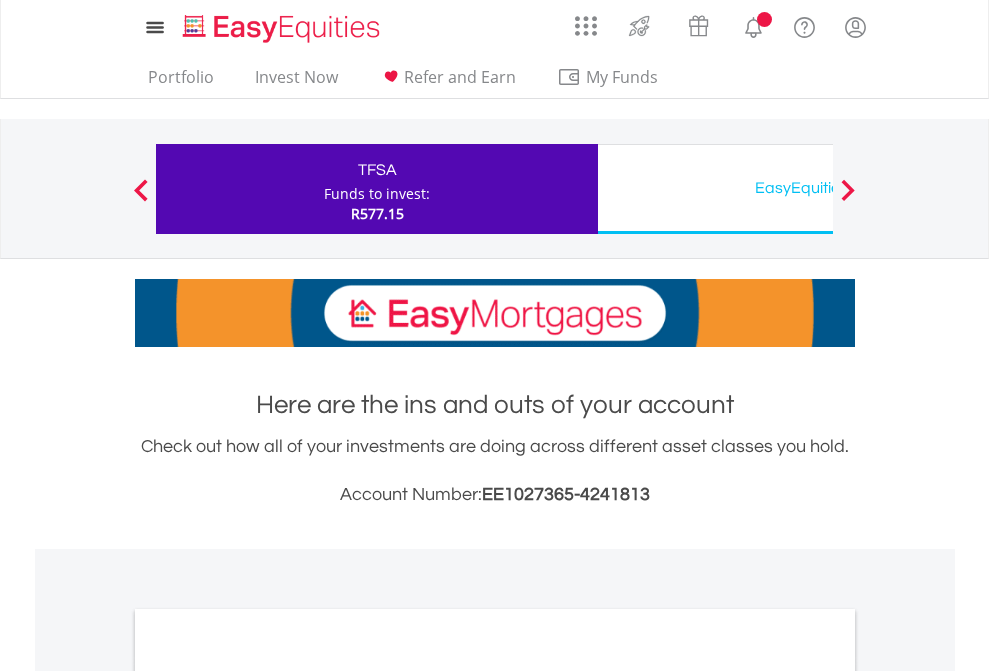 scroll, scrollTop: 1202, scrollLeft: 0, axis: vertical 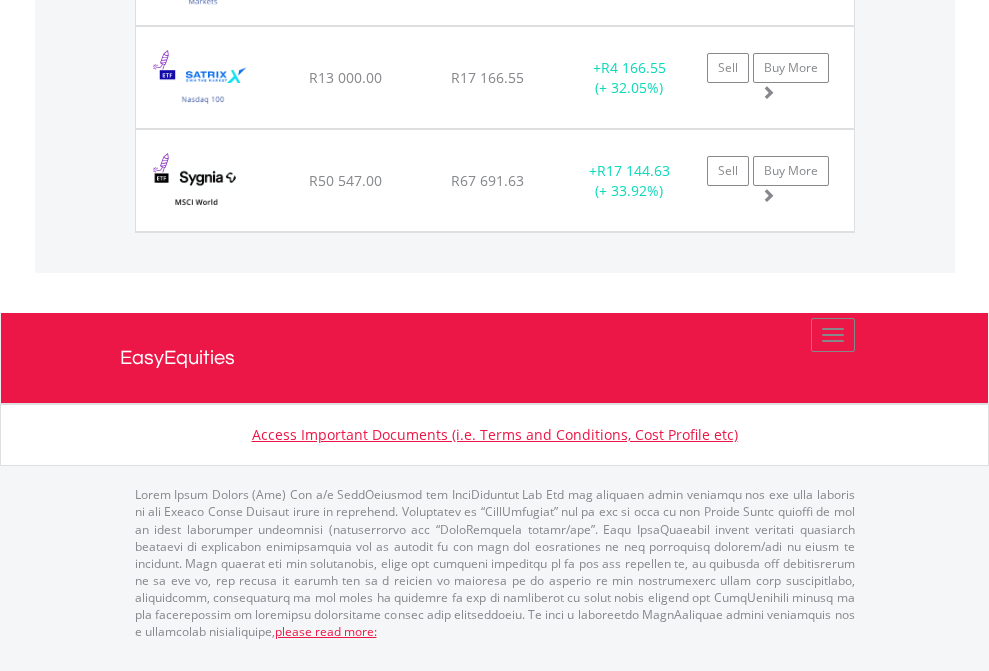 click on "EasyEquities USD" at bounding box center (818, -1831) 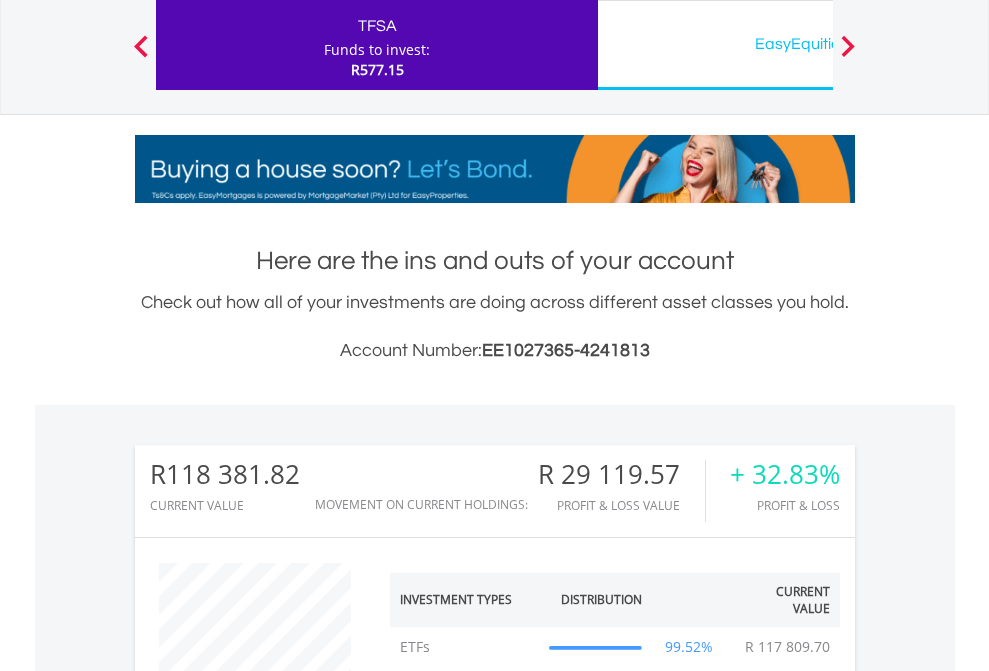 scroll, scrollTop: 999808, scrollLeft: 999687, axis: both 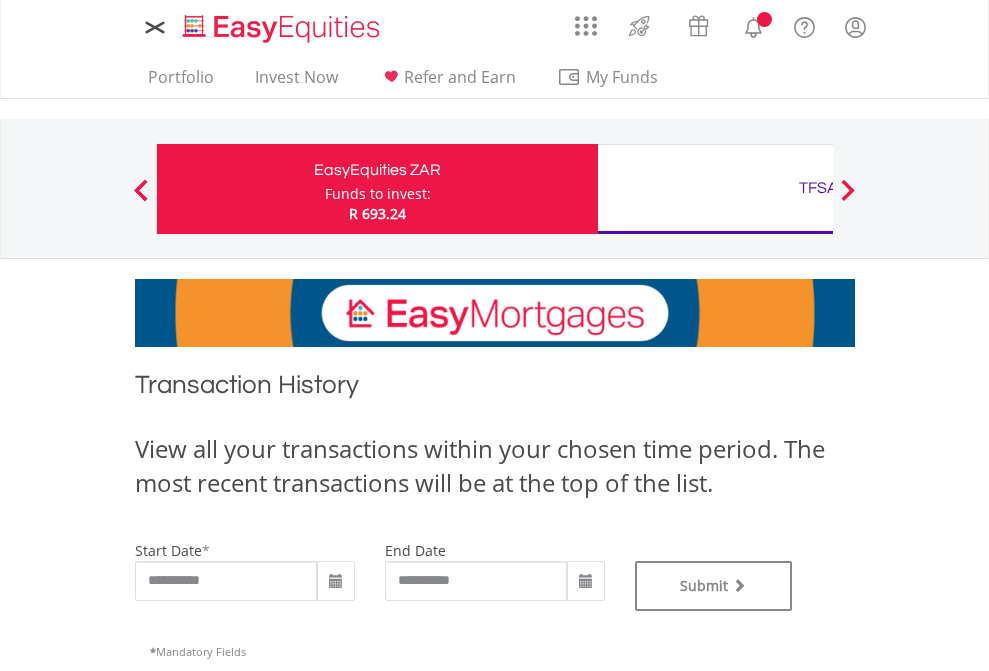 type on "**********" 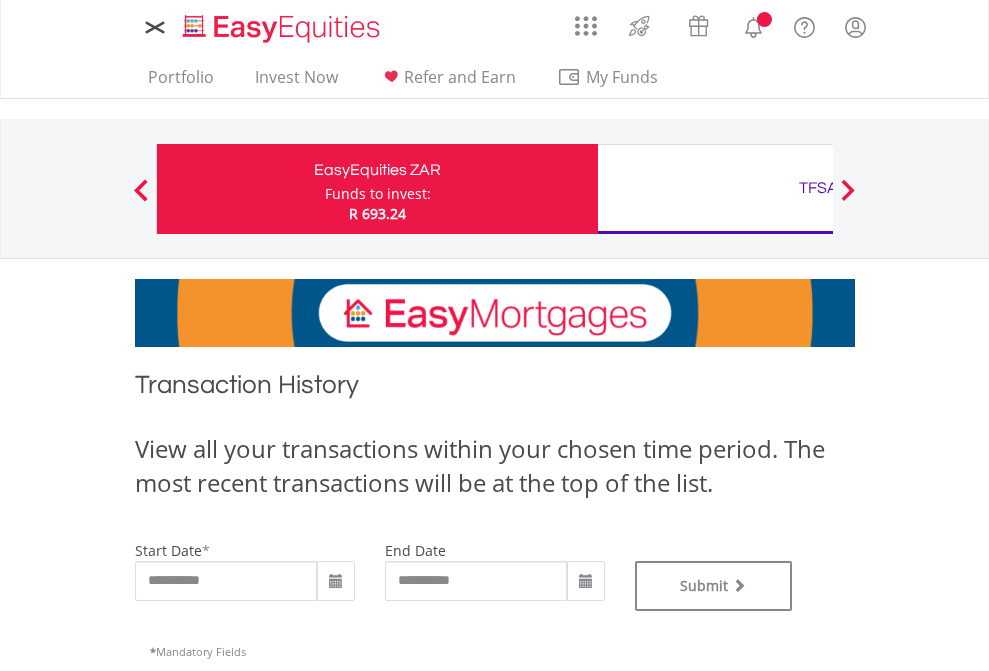 scroll, scrollTop: 0, scrollLeft: 0, axis: both 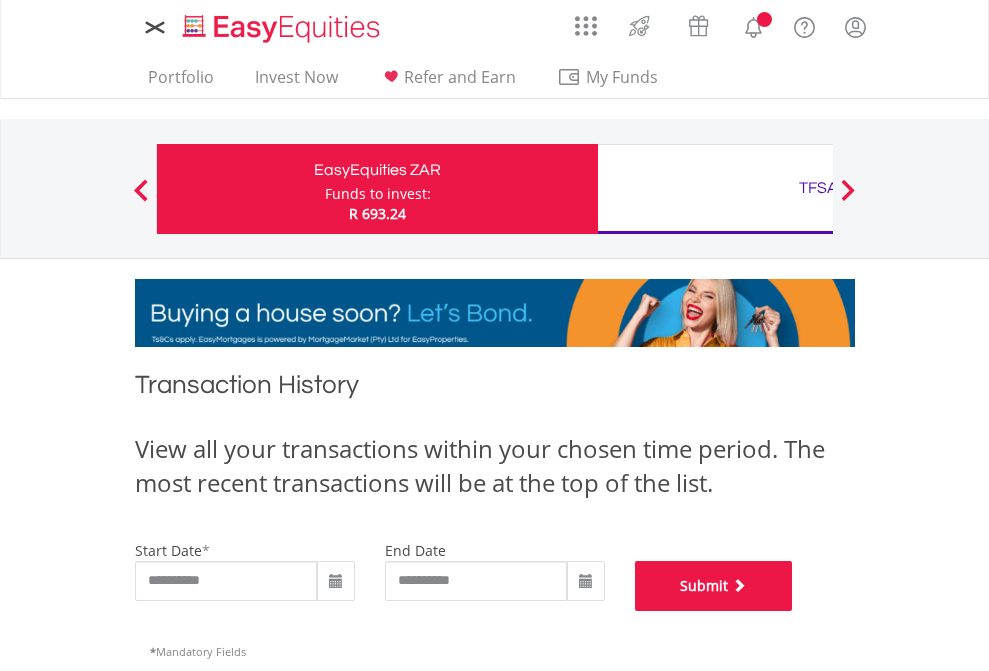 click on "Submit" at bounding box center (714, 586) 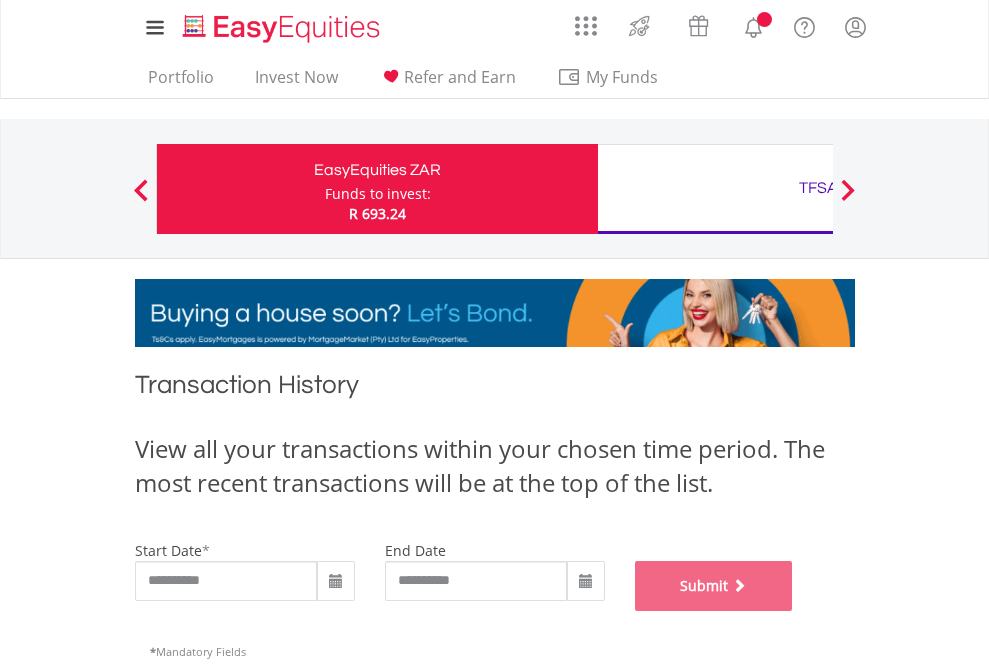 scroll, scrollTop: 811, scrollLeft: 0, axis: vertical 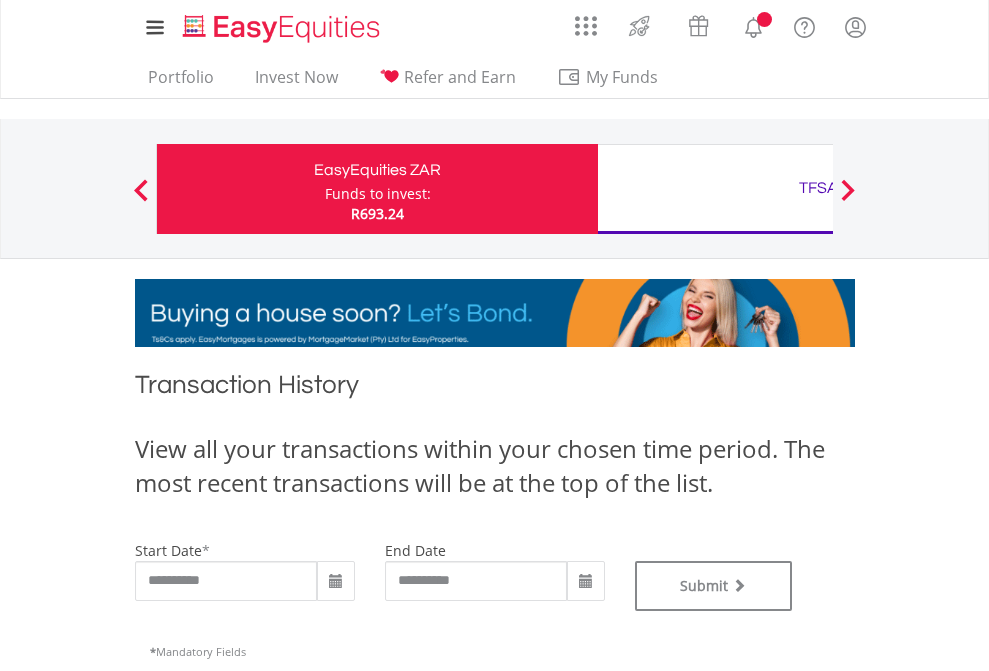 click on "TFSA" at bounding box center [818, 188] 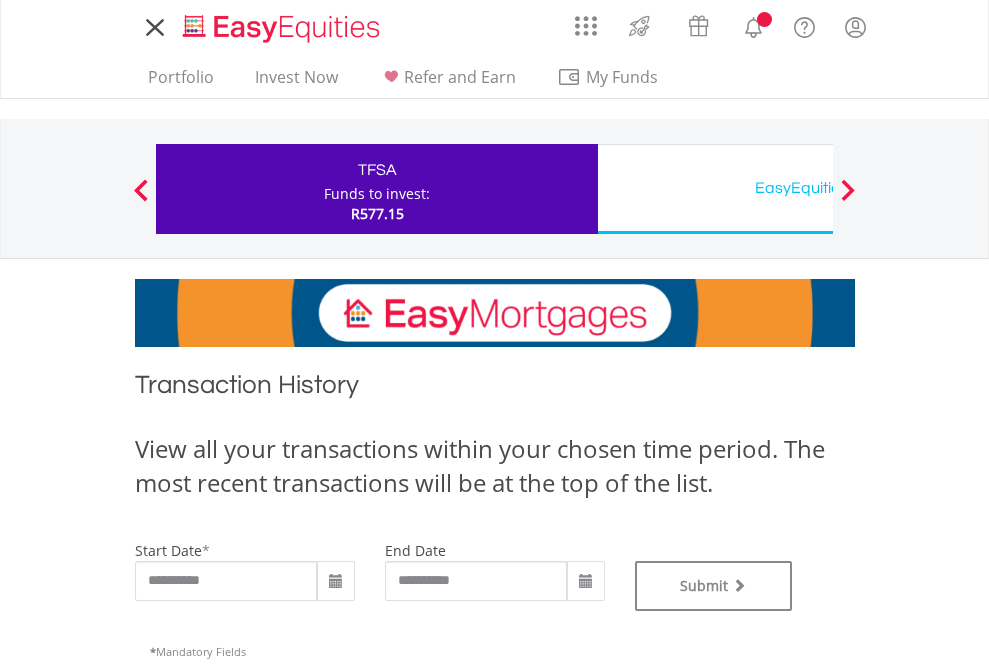 scroll, scrollTop: 0, scrollLeft: 0, axis: both 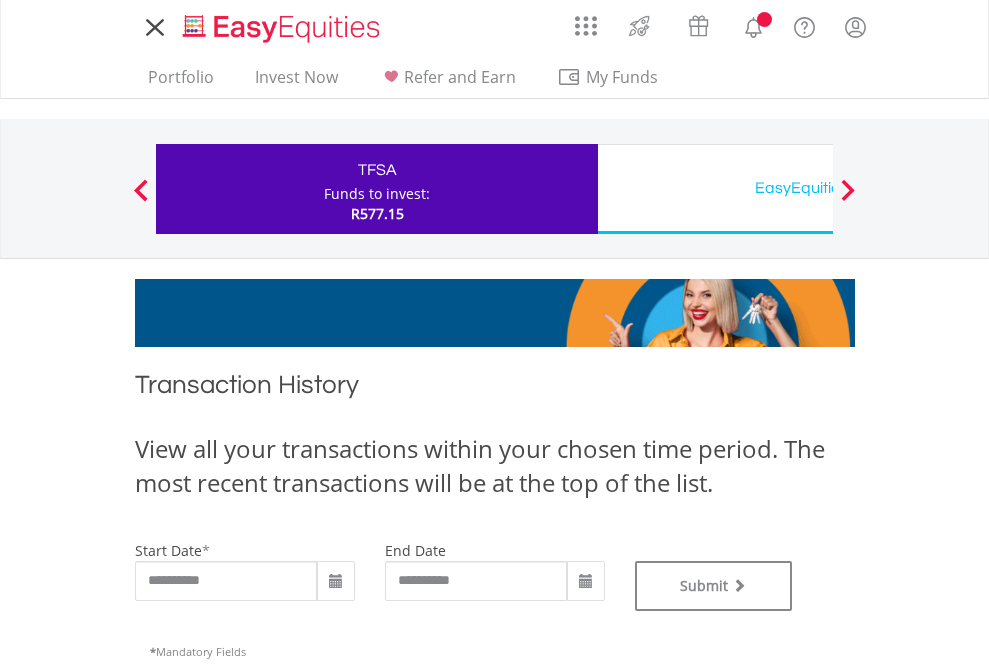 type on "**********" 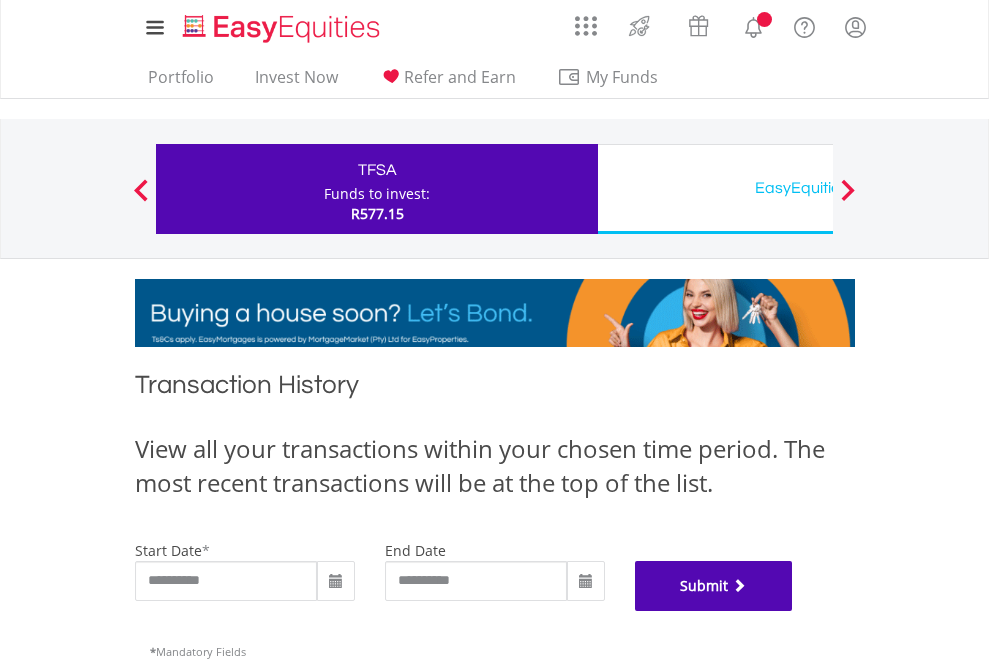 click on "Submit" at bounding box center [714, 586] 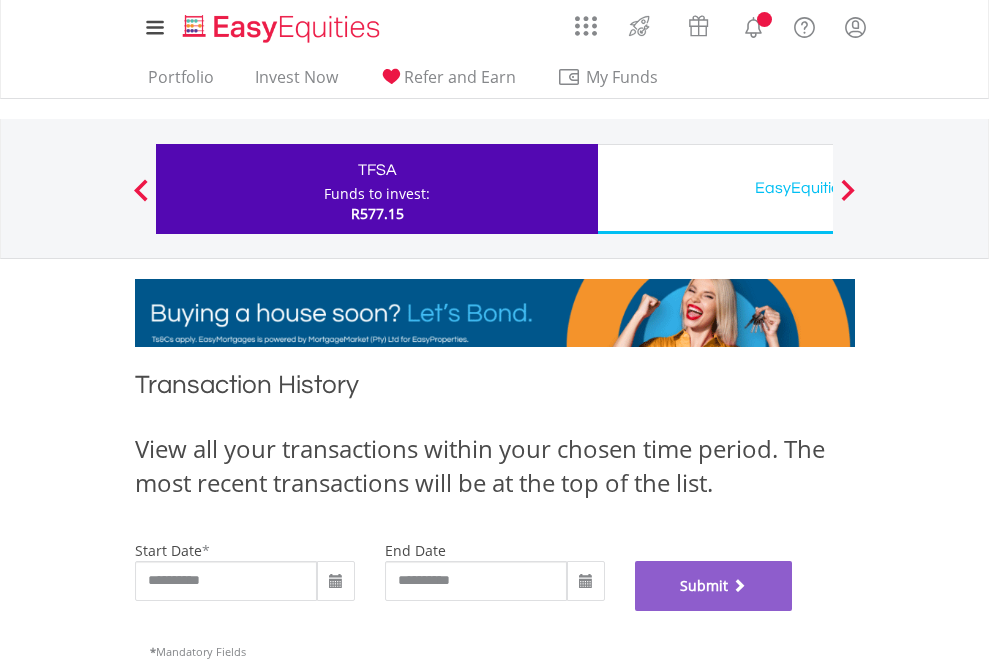 scroll, scrollTop: 811, scrollLeft: 0, axis: vertical 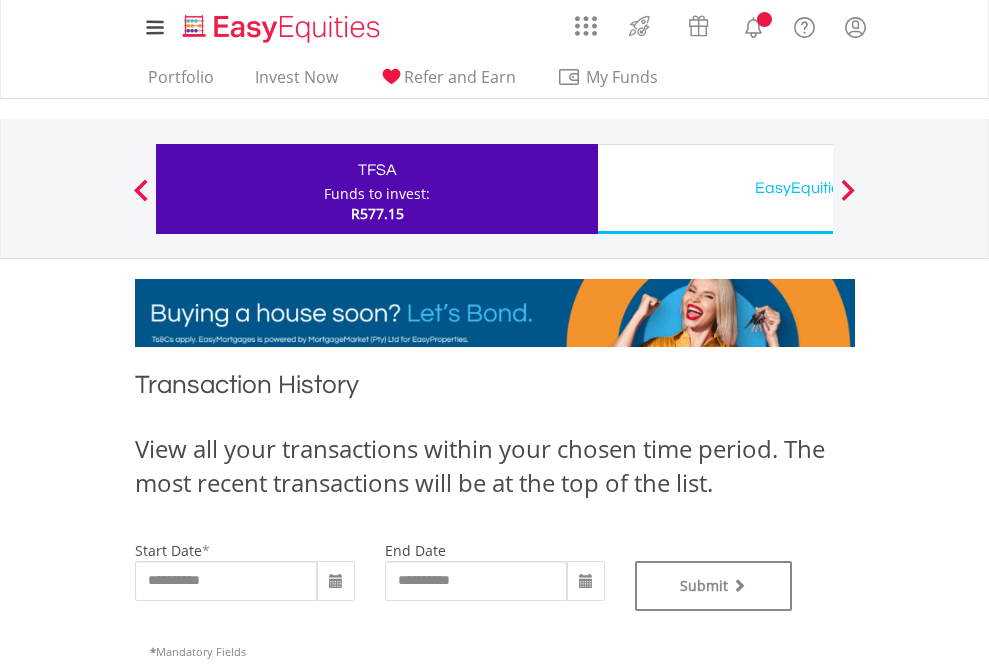 click on "EasyEquities USD" at bounding box center (818, 188) 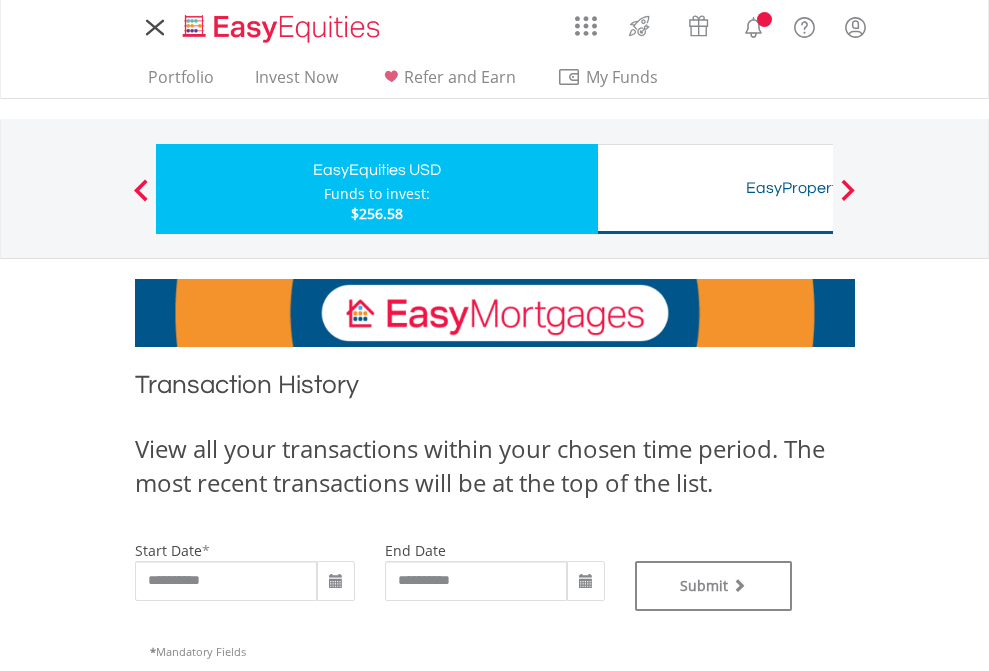 scroll, scrollTop: 0, scrollLeft: 0, axis: both 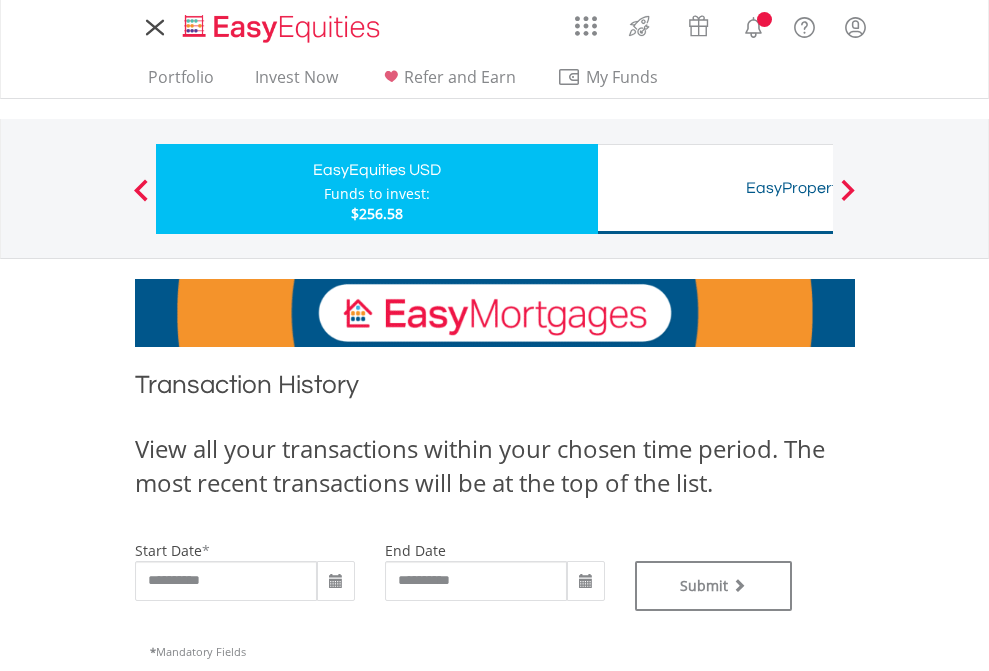 type on "**********" 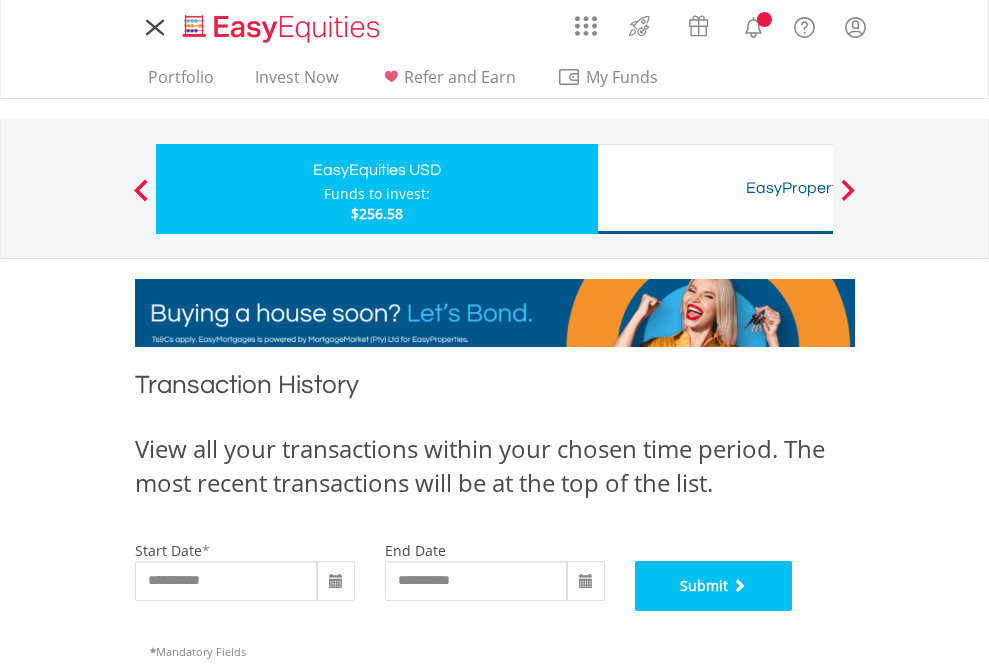 click on "Submit" at bounding box center [714, 586] 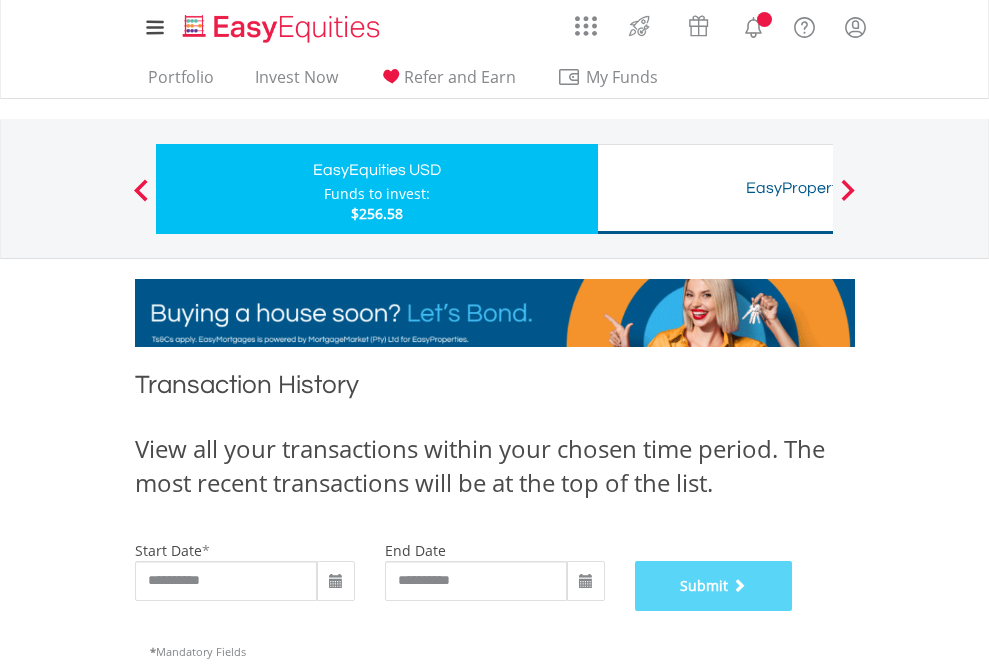 scroll, scrollTop: 811, scrollLeft: 0, axis: vertical 